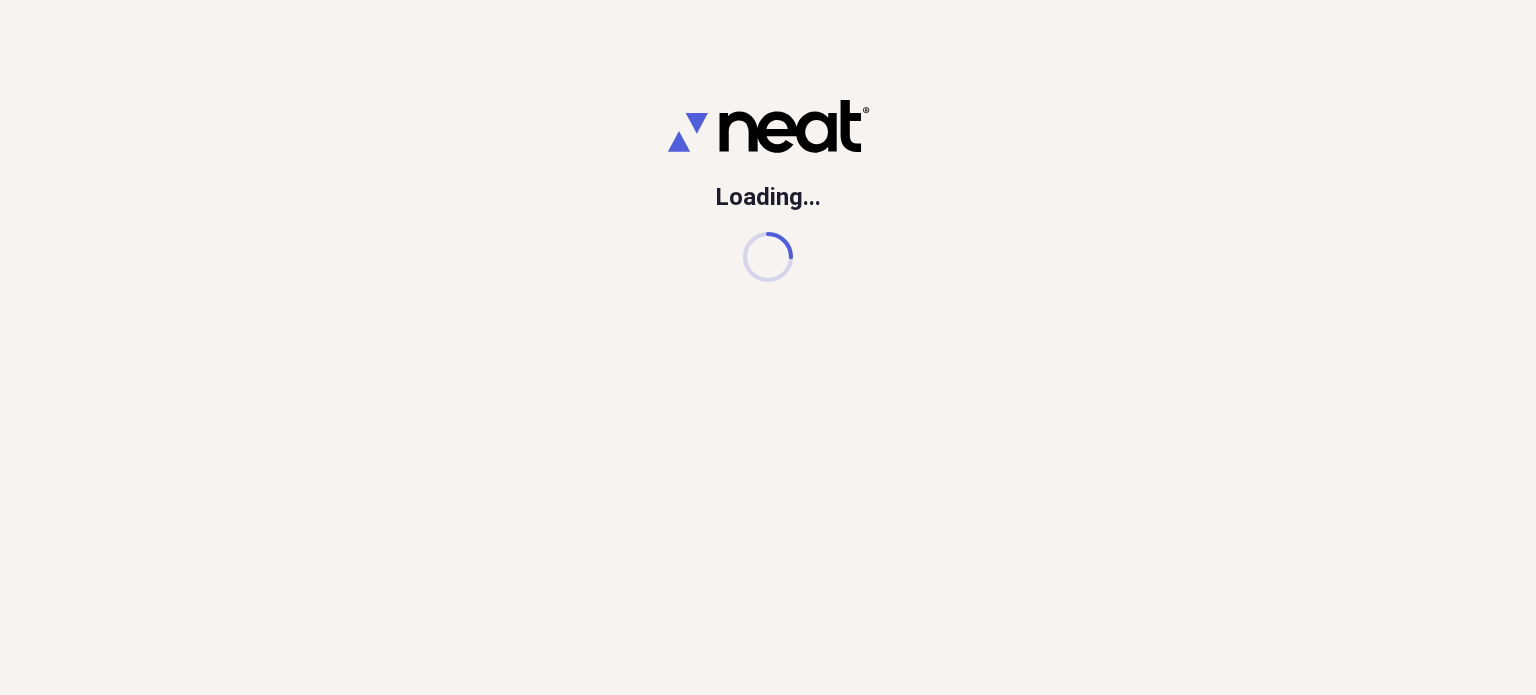 scroll, scrollTop: 0, scrollLeft: 0, axis: both 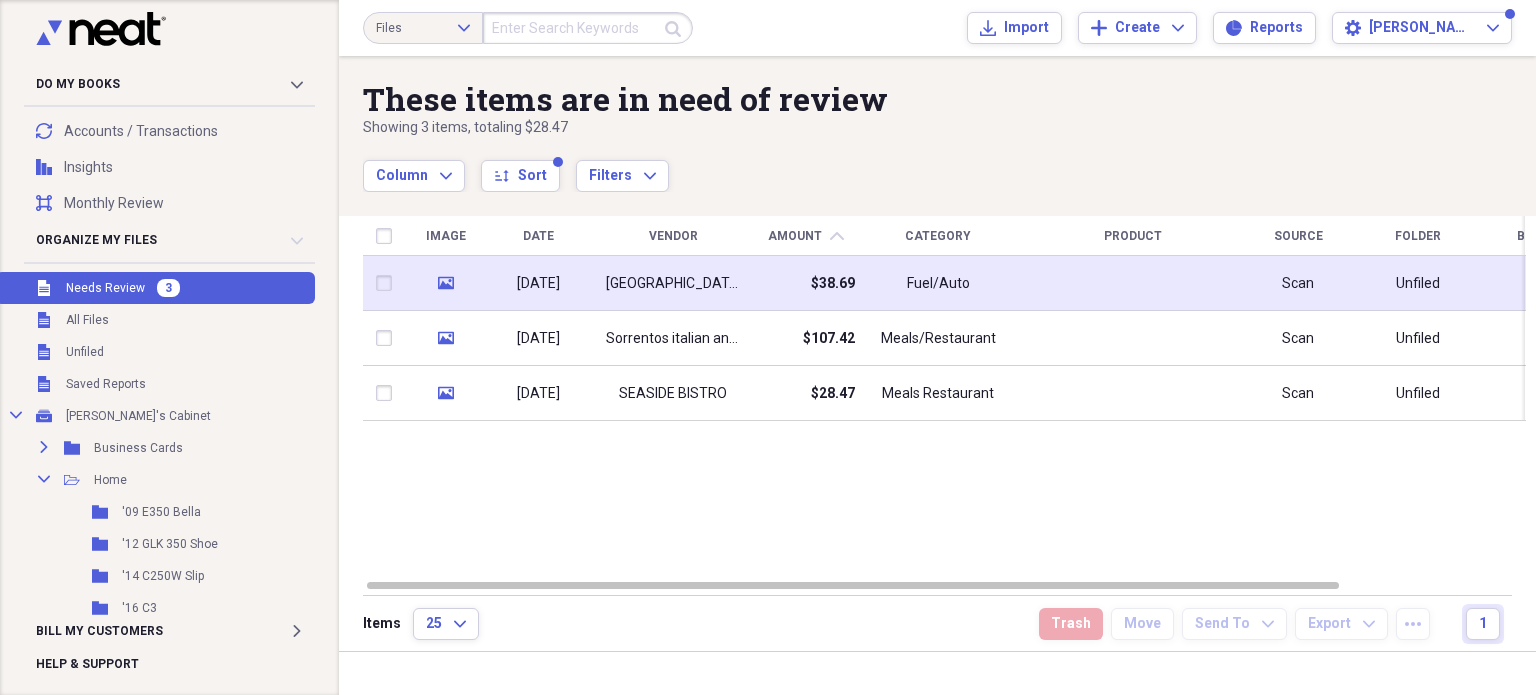 click on "[GEOGRAPHIC_DATA] 76" at bounding box center (673, 284) 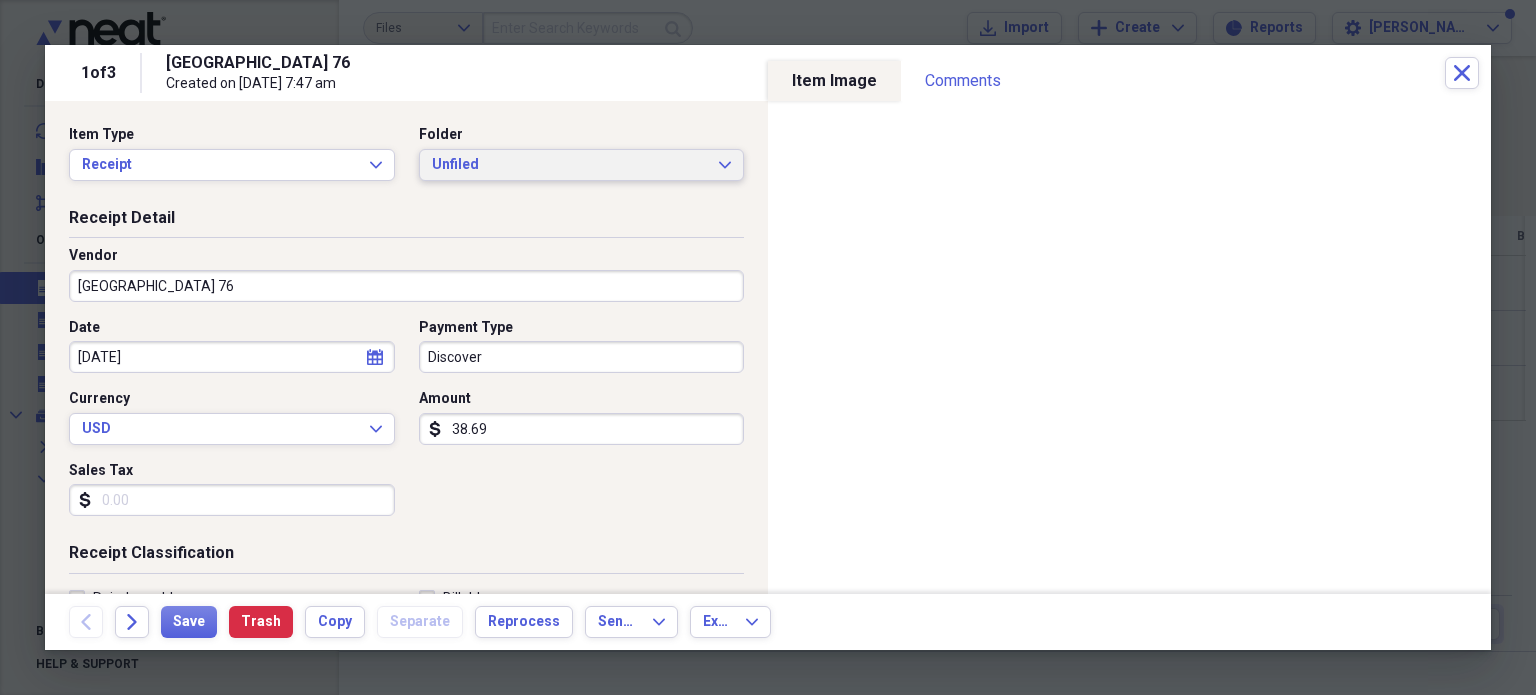 click on "Unfiled Expand" at bounding box center [582, 165] 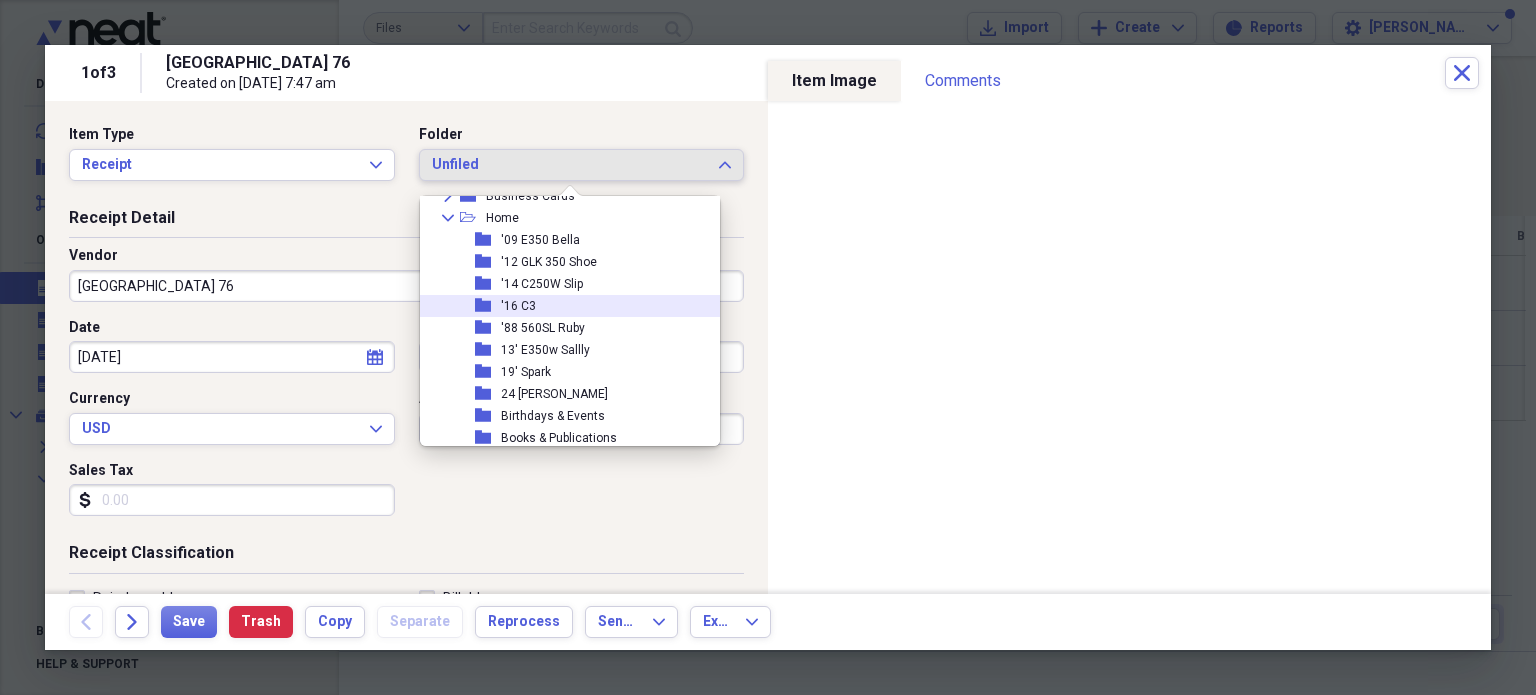 scroll, scrollTop: 100, scrollLeft: 0, axis: vertical 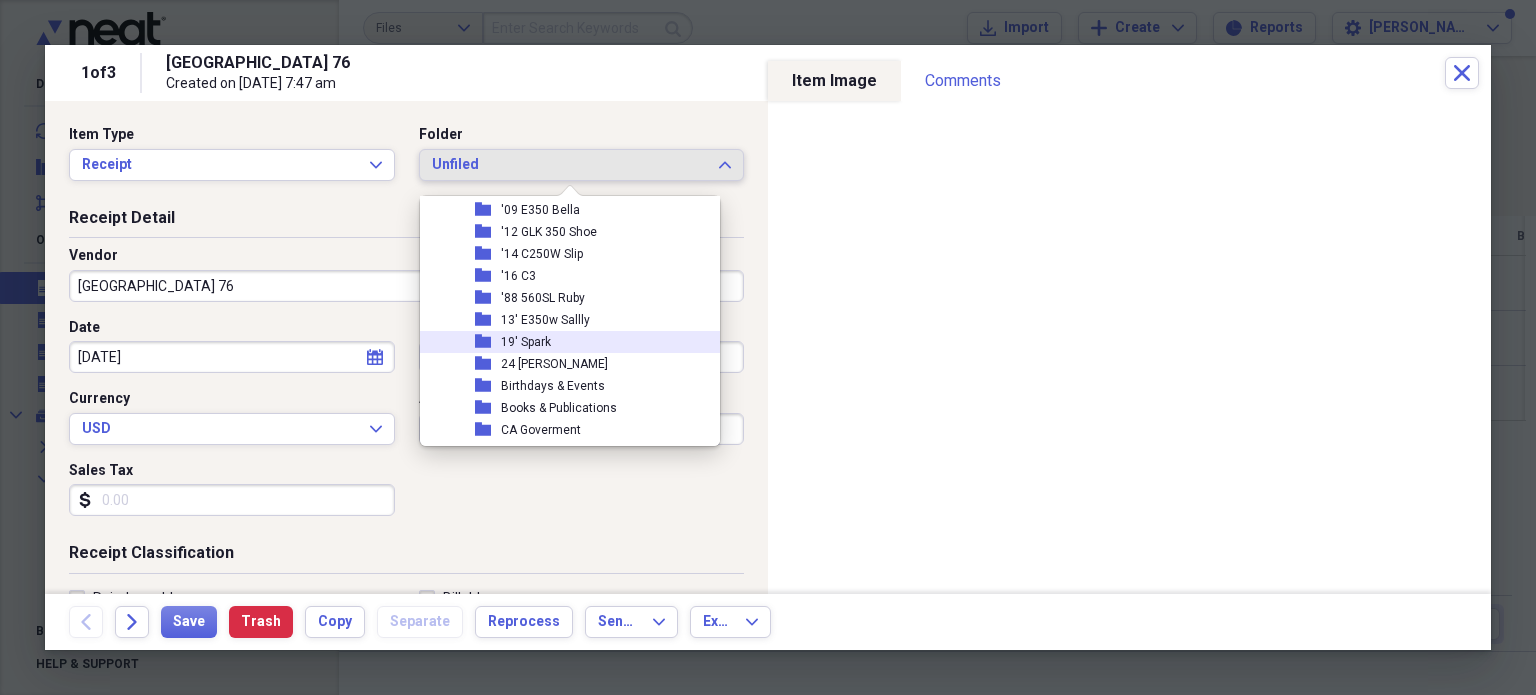 click on "folder 19' Spark" at bounding box center [562, 342] 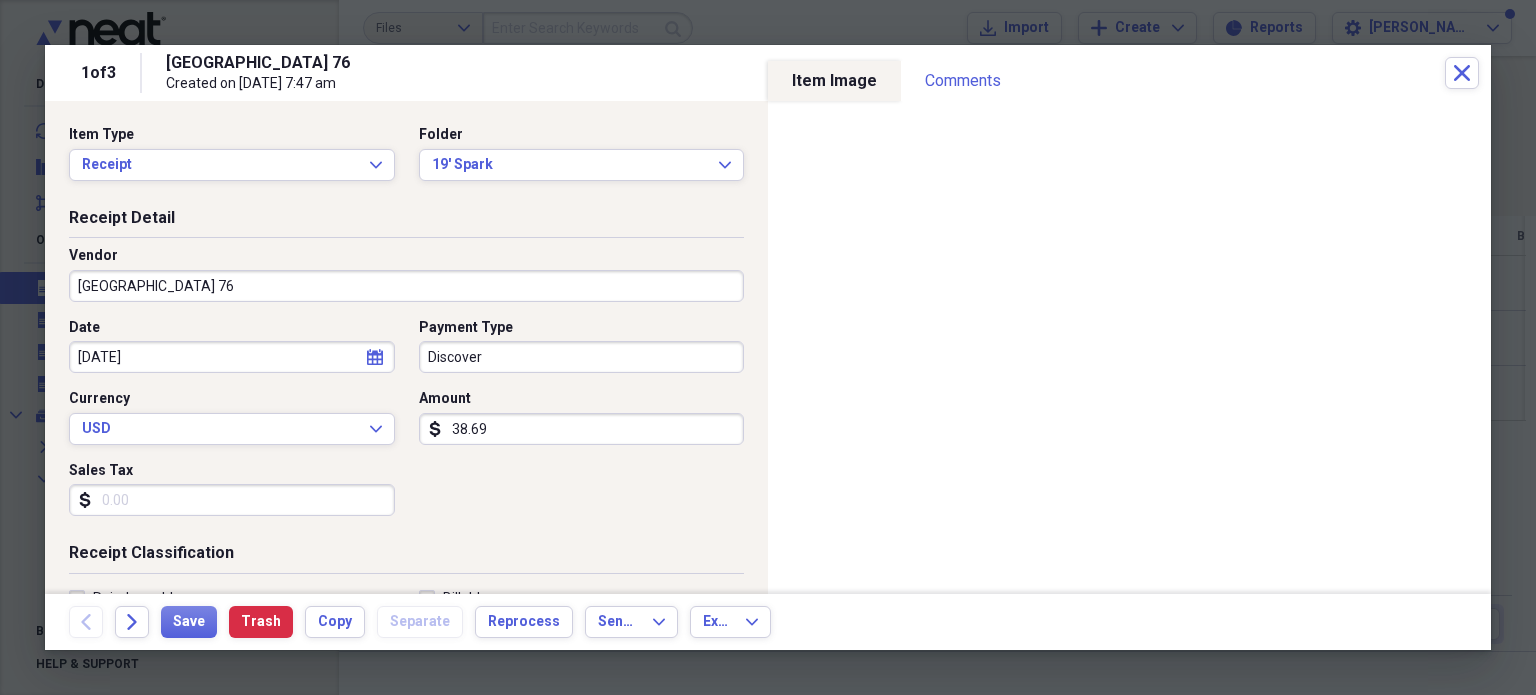 click on "Discover" at bounding box center (582, 357) 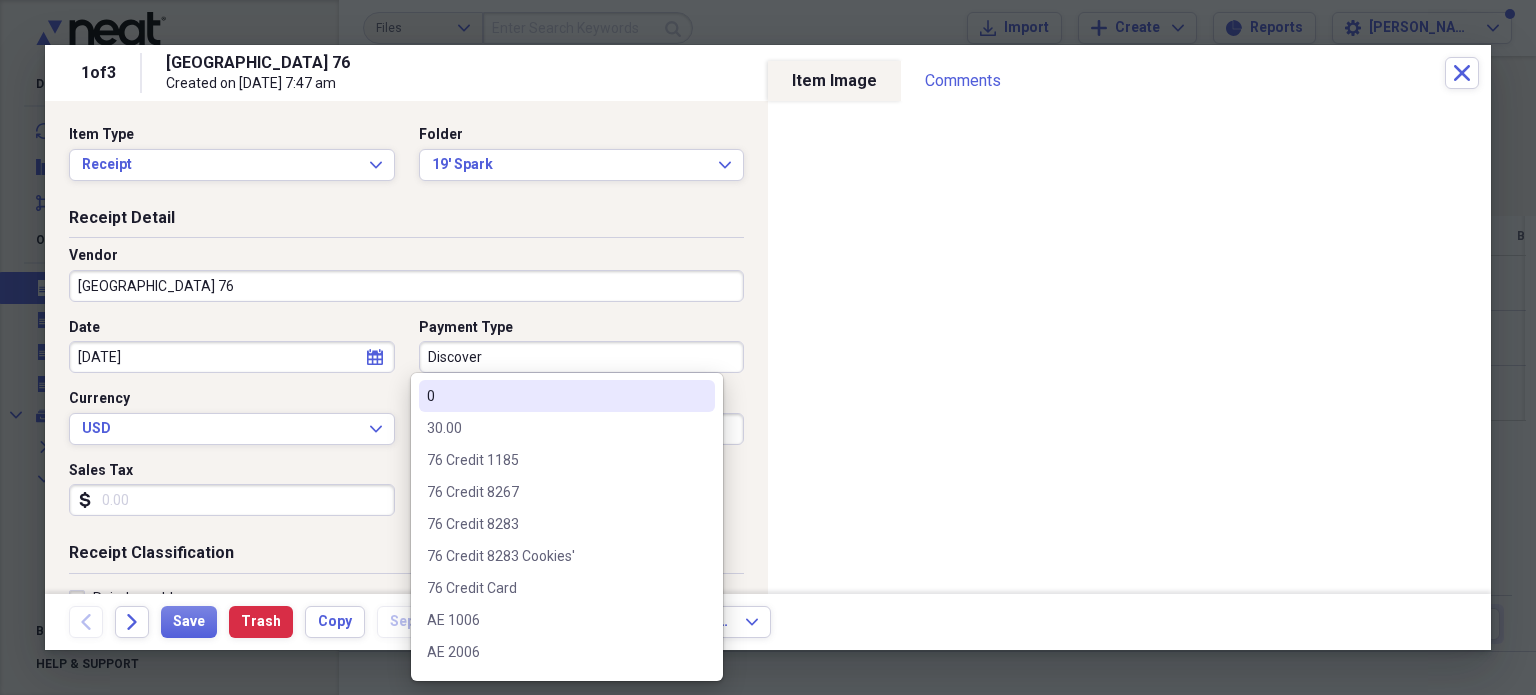 scroll, scrollTop: 100, scrollLeft: 0, axis: vertical 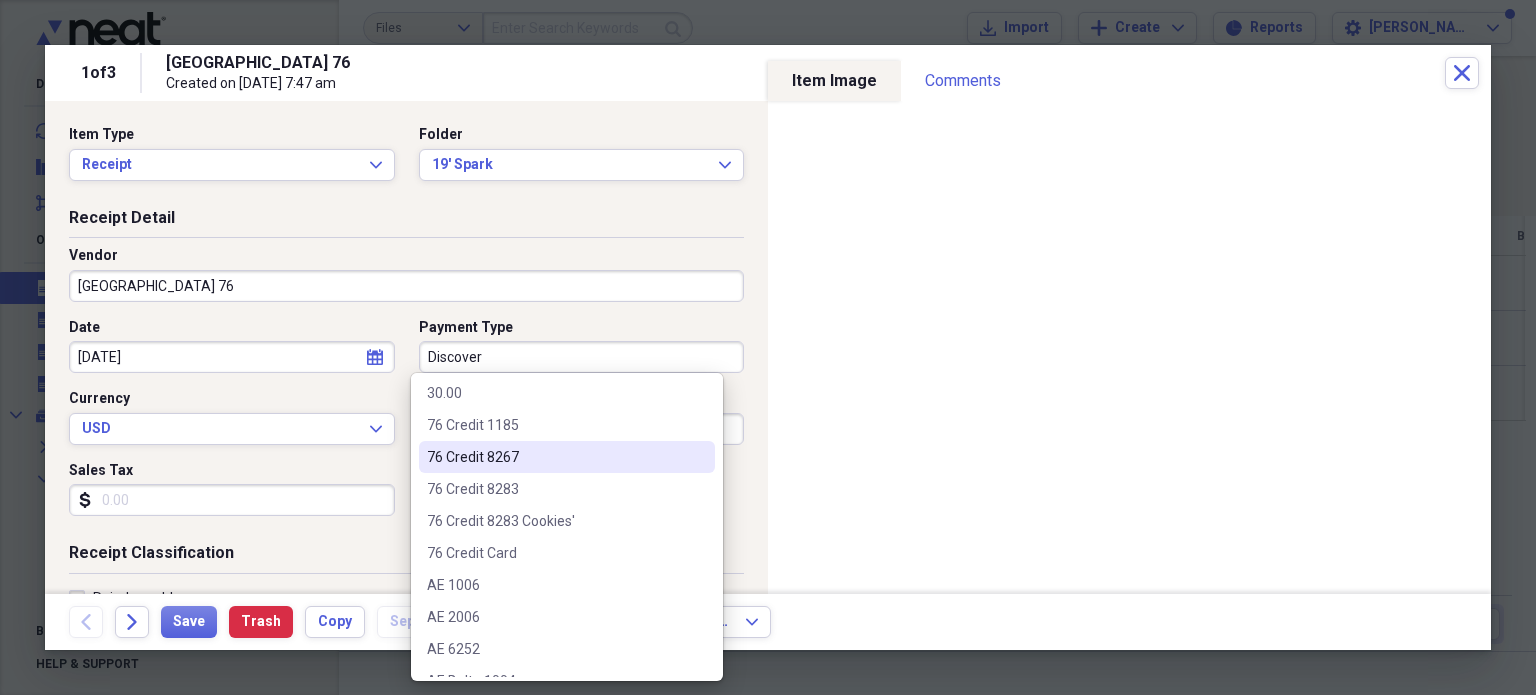click on "76 Credit 8267" at bounding box center [555, 457] 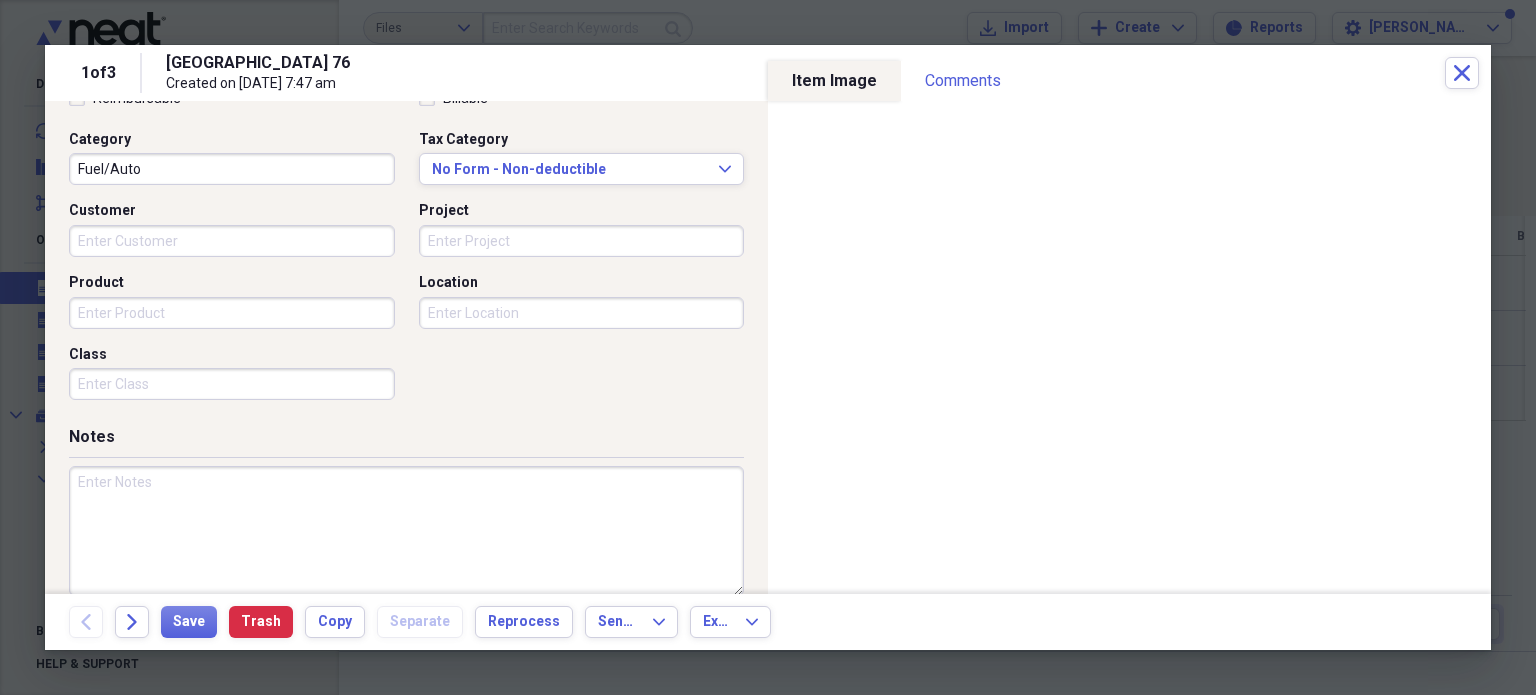 scroll, scrollTop: 526, scrollLeft: 0, axis: vertical 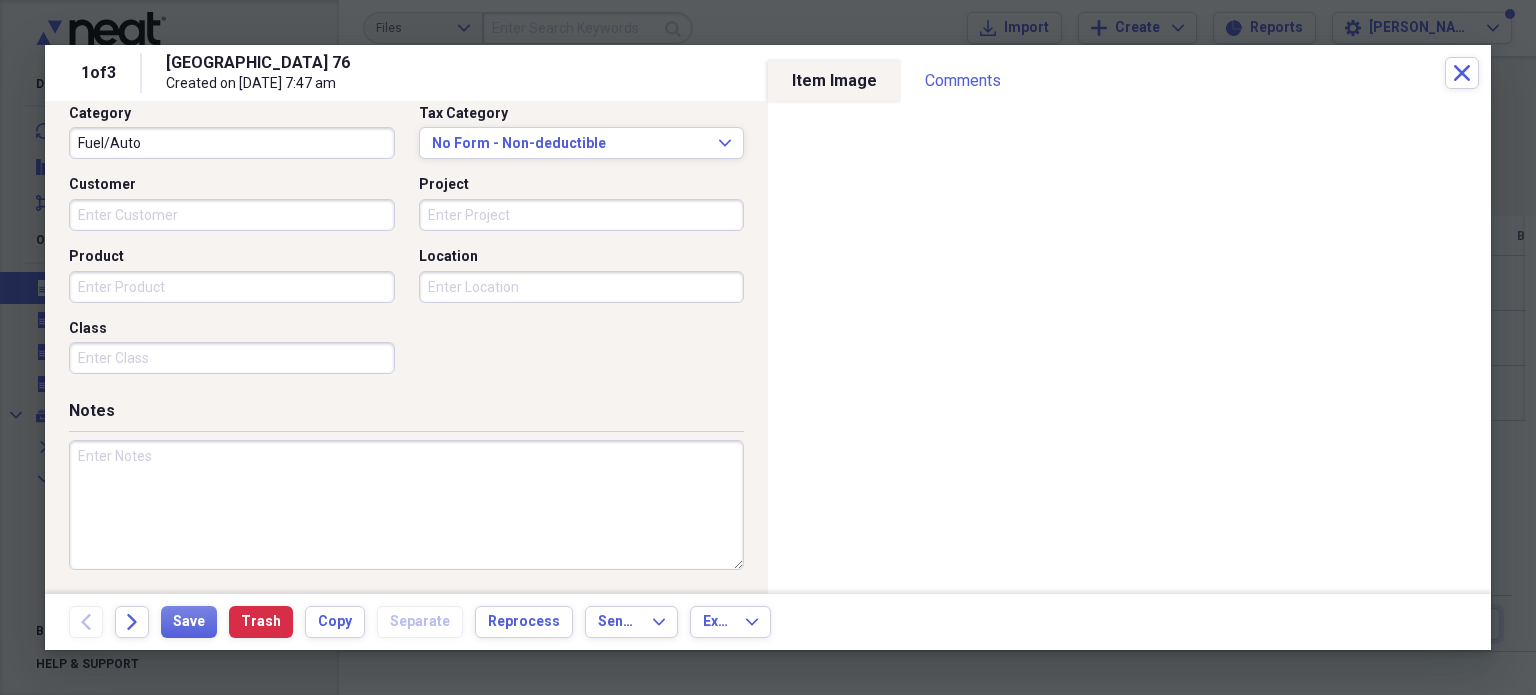 click at bounding box center [406, 505] 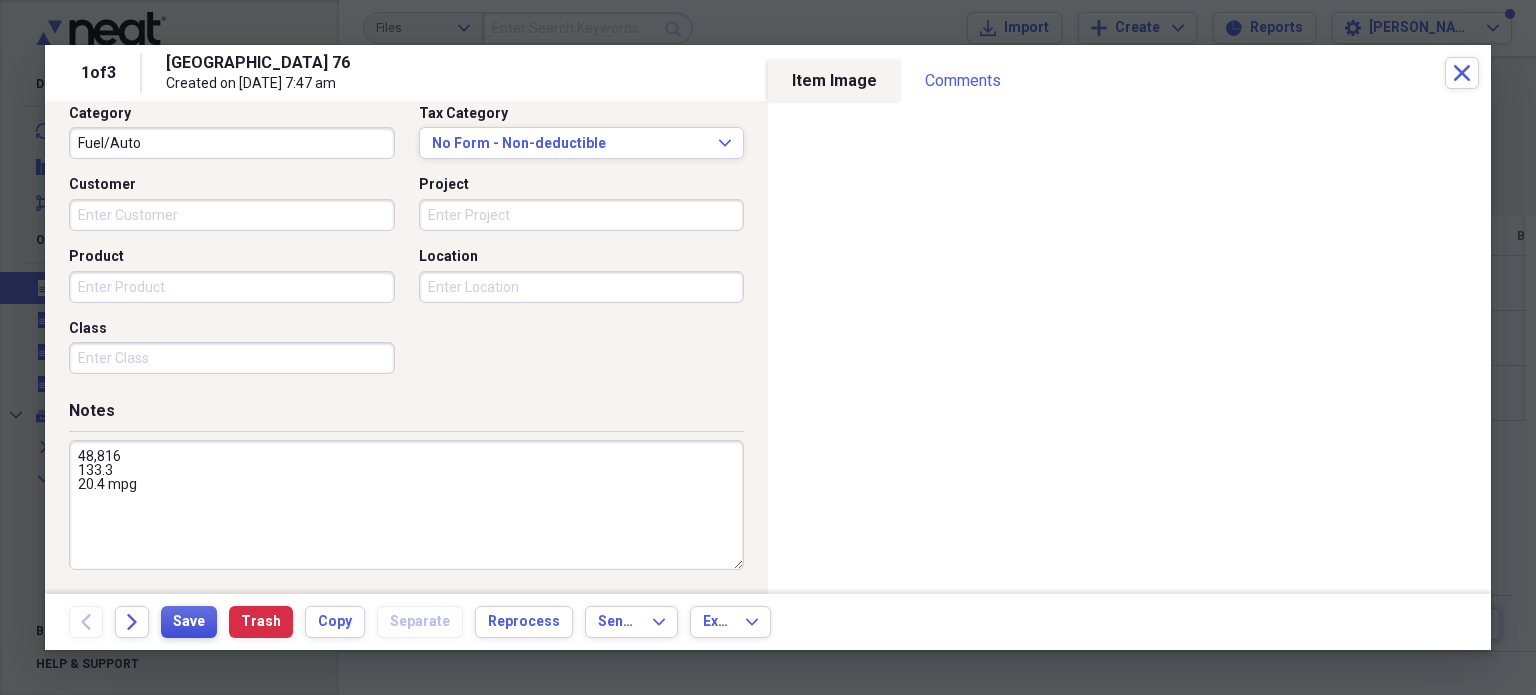 type on "48,816
133.3
20.4 mpg" 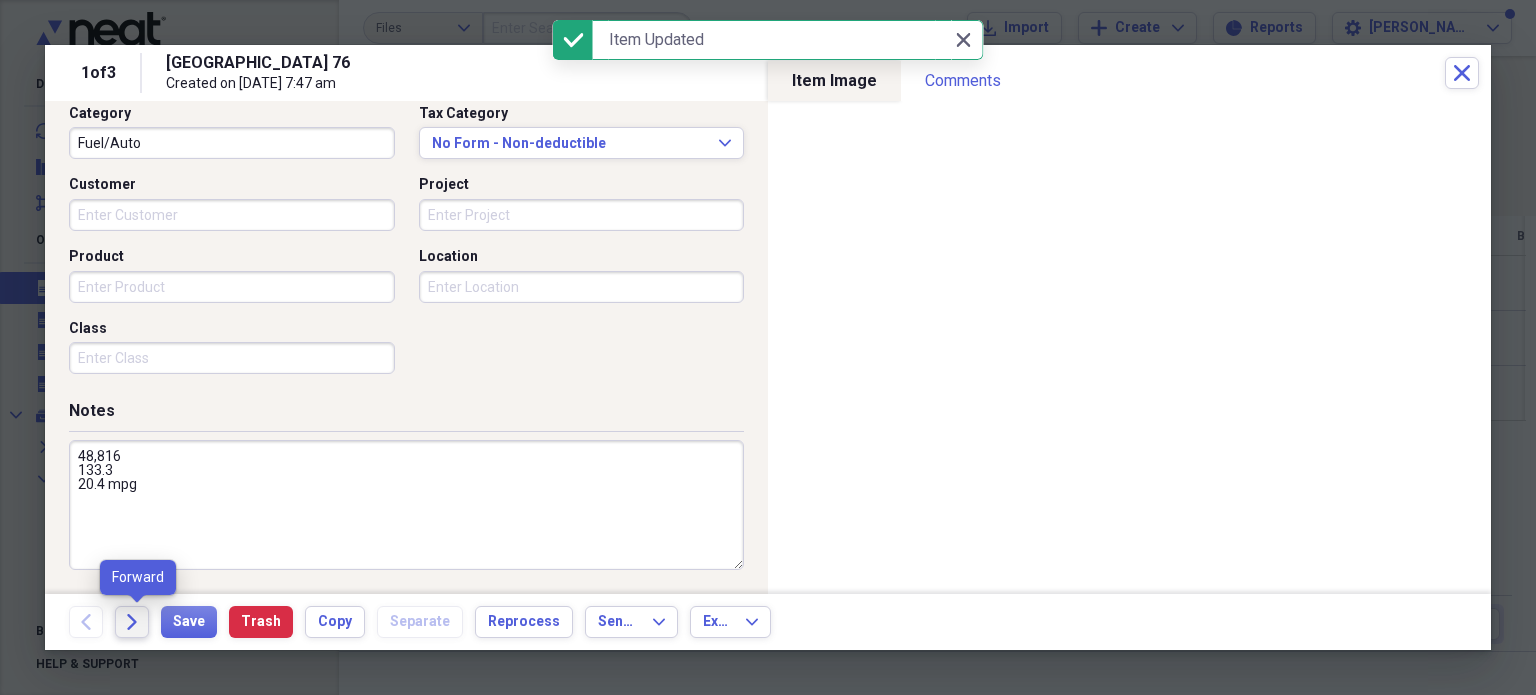 click on "Forward" 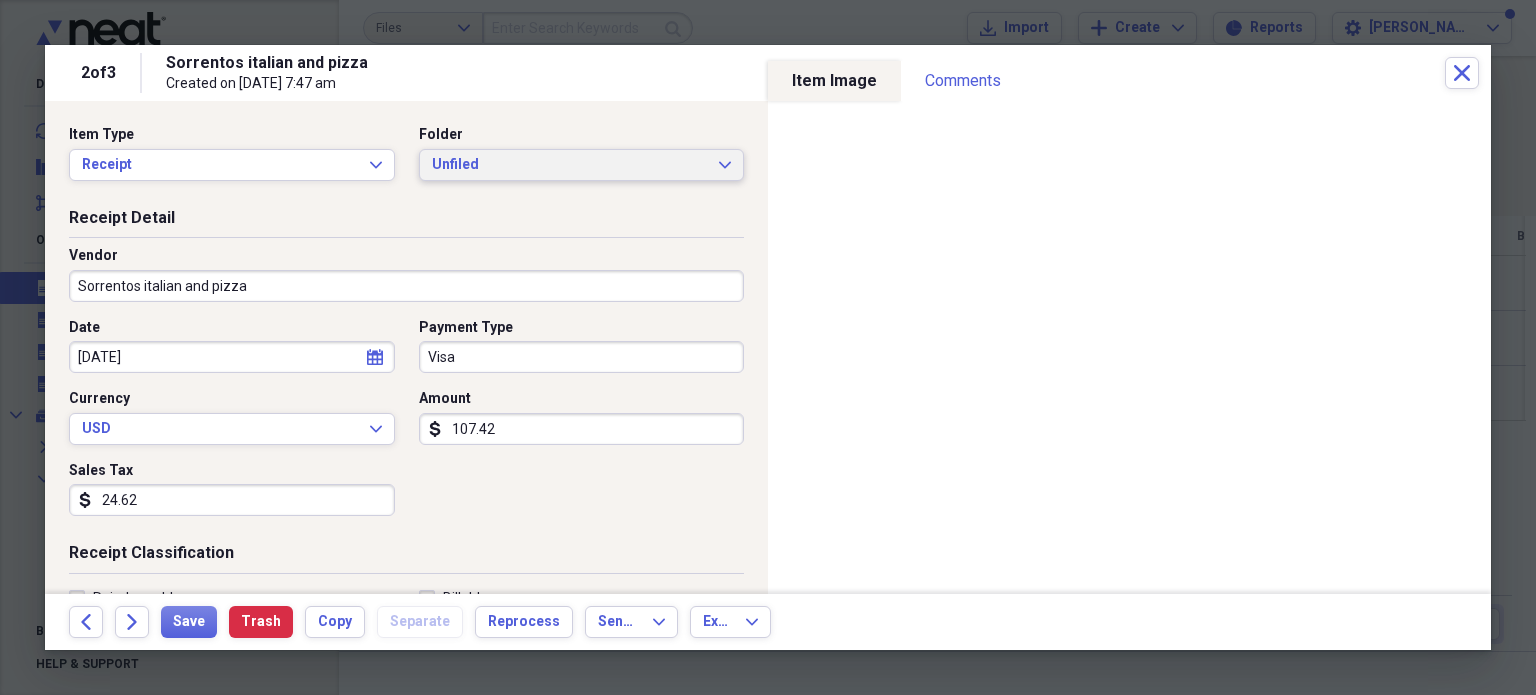 click on "Unfiled Expand" at bounding box center (582, 165) 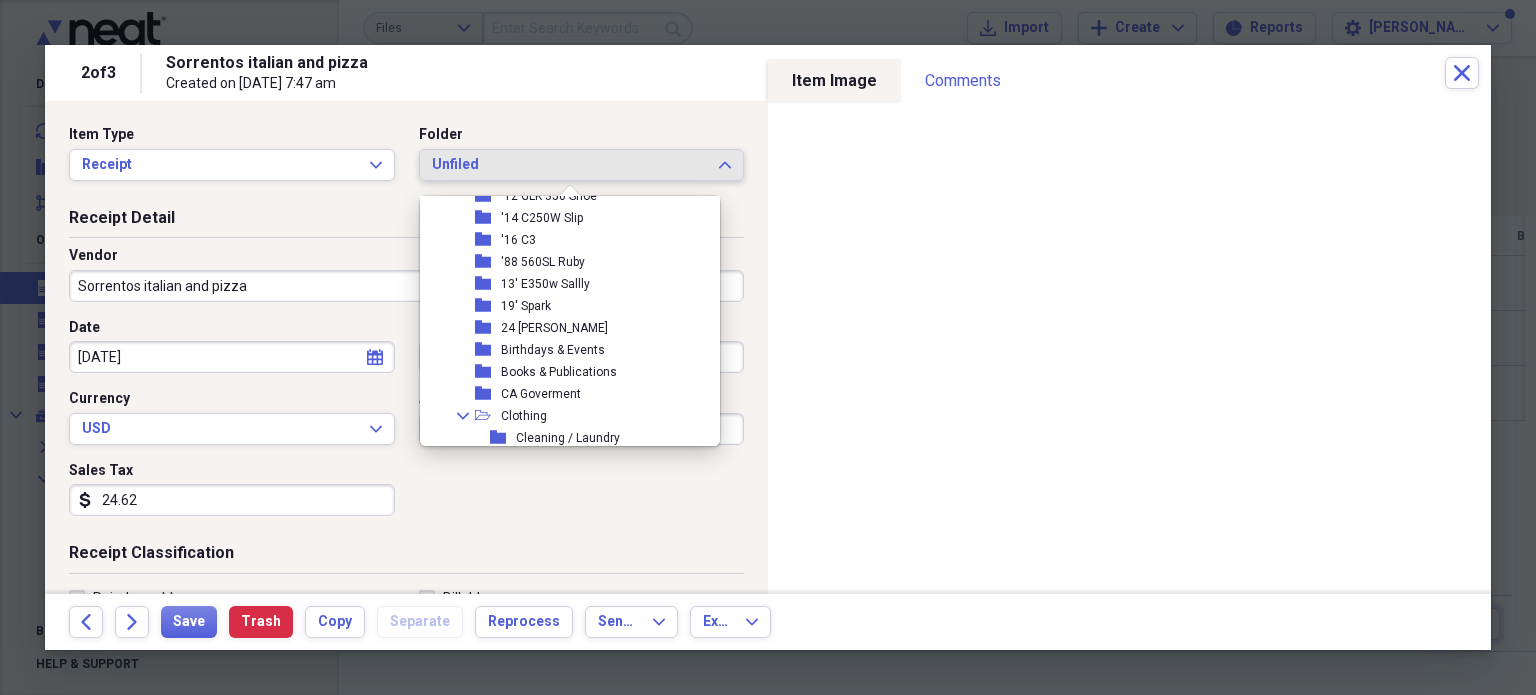 scroll, scrollTop: 300, scrollLeft: 0, axis: vertical 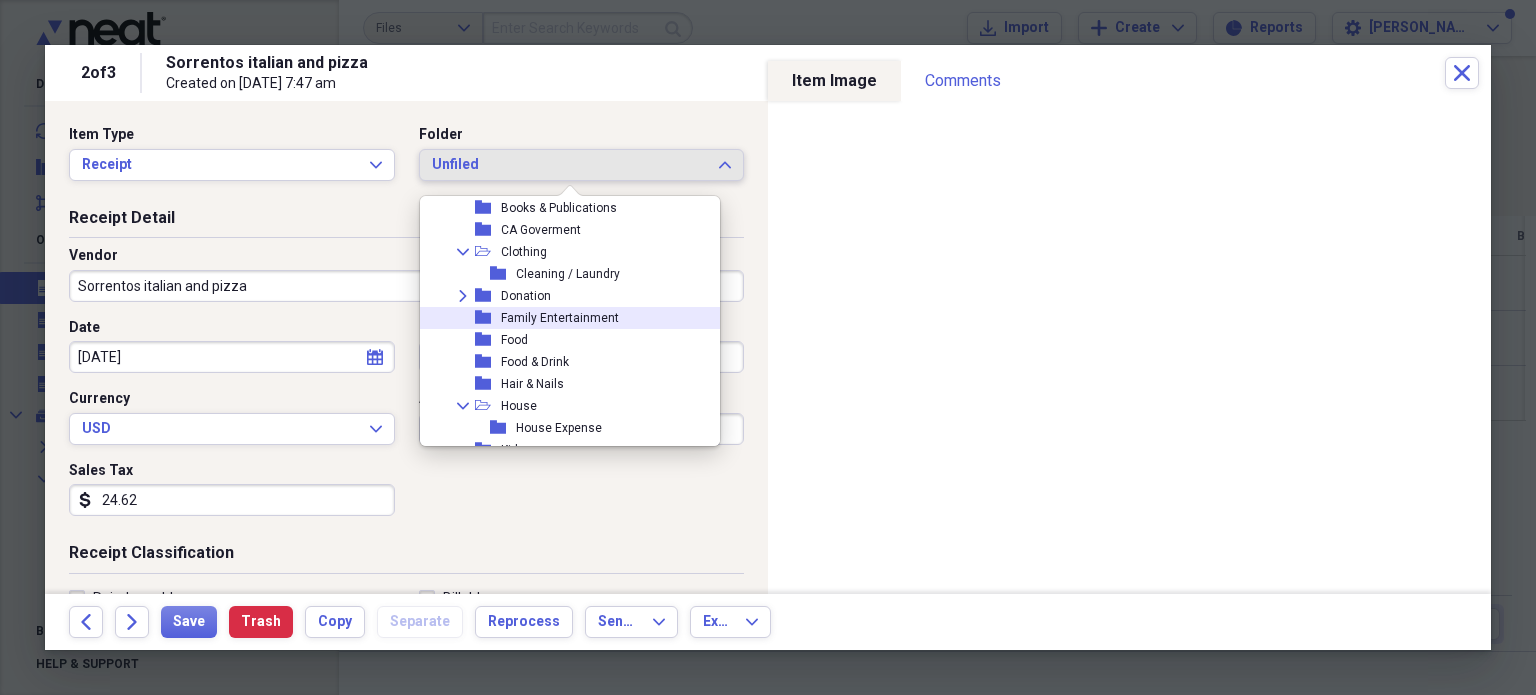 click on "folder Family Entertainment" at bounding box center (562, 318) 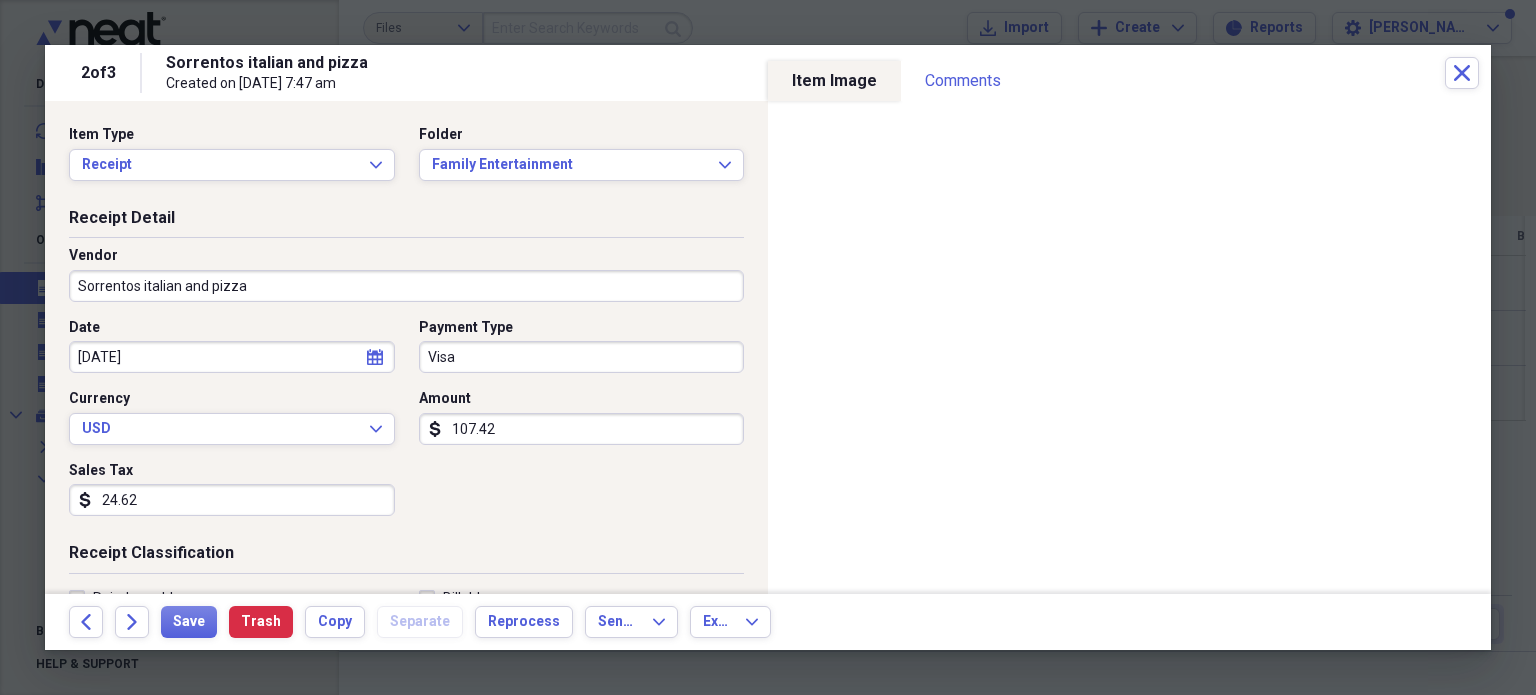 click on "Visa" at bounding box center (582, 357) 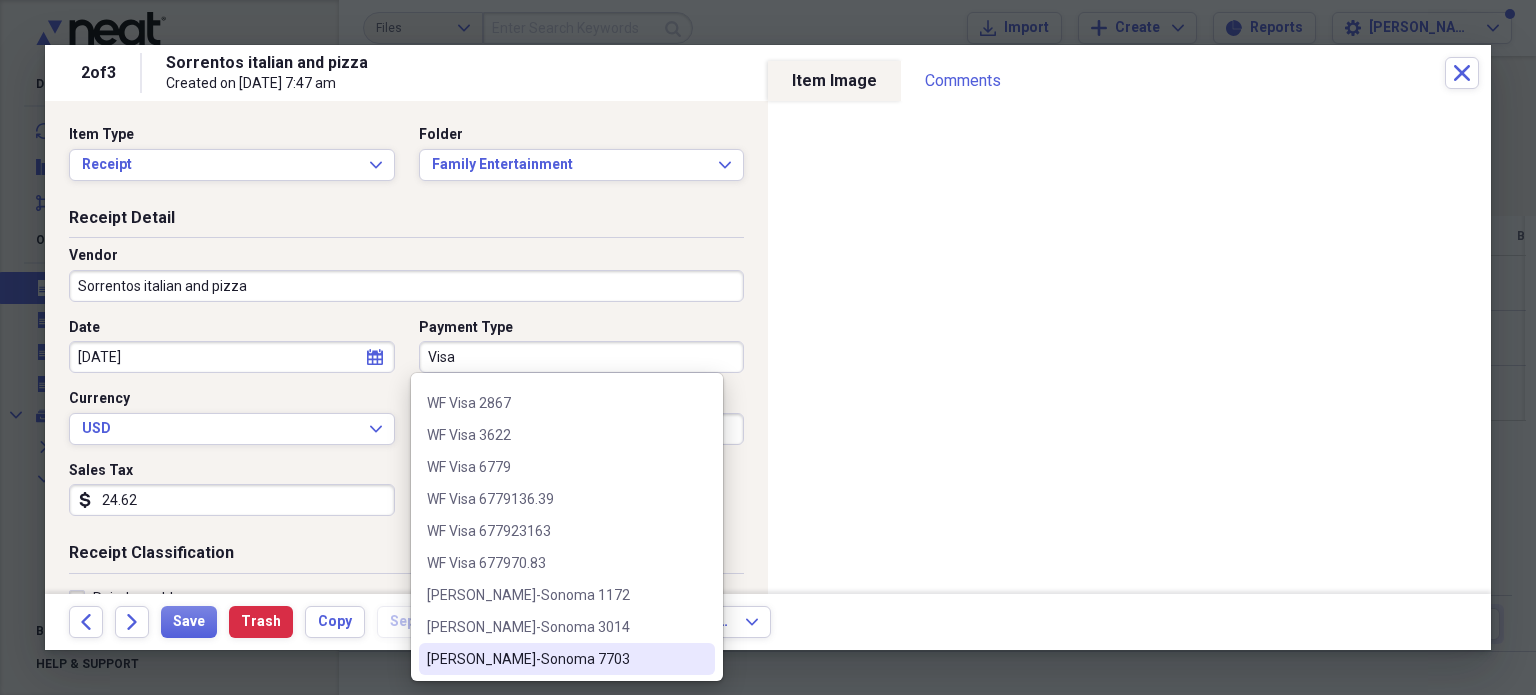 scroll, scrollTop: 2552, scrollLeft: 0, axis: vertical 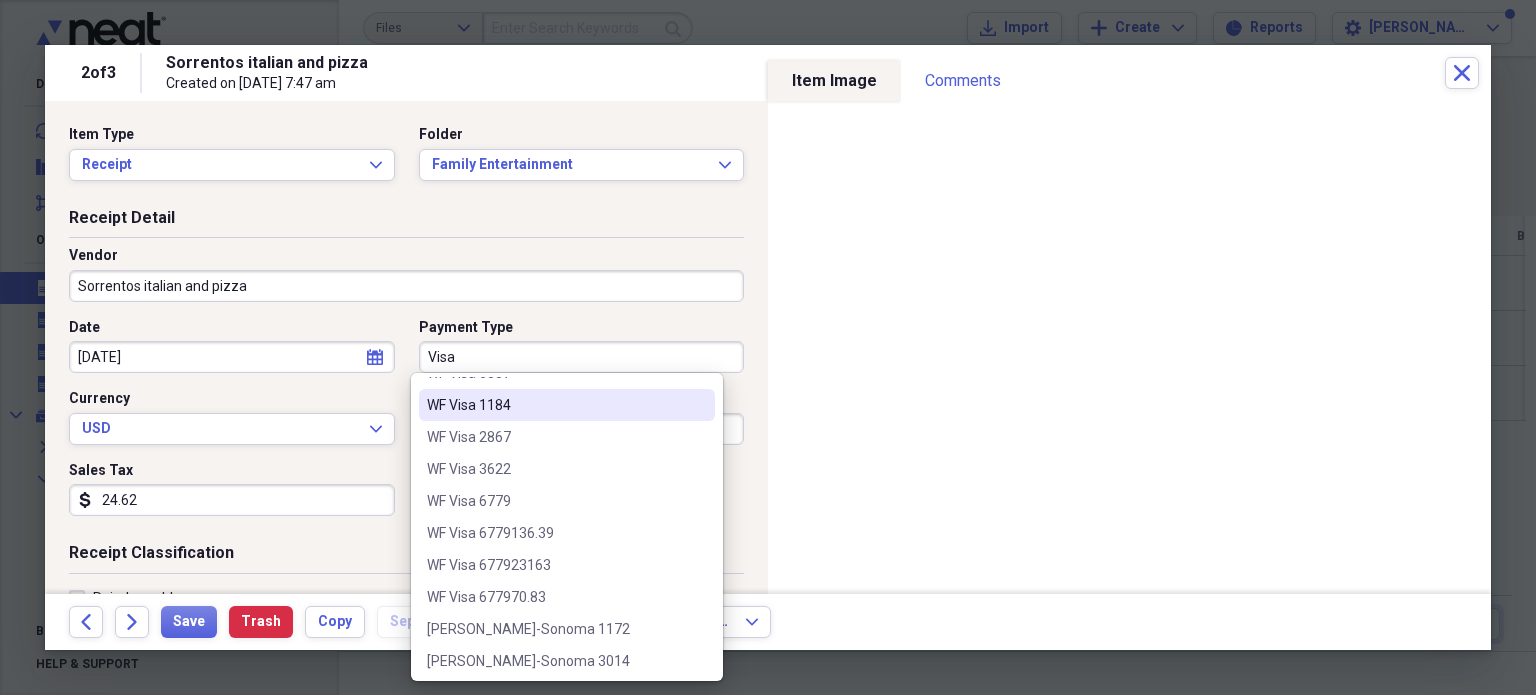click on "WF Visa 1184" at bounding box center [555, 405] 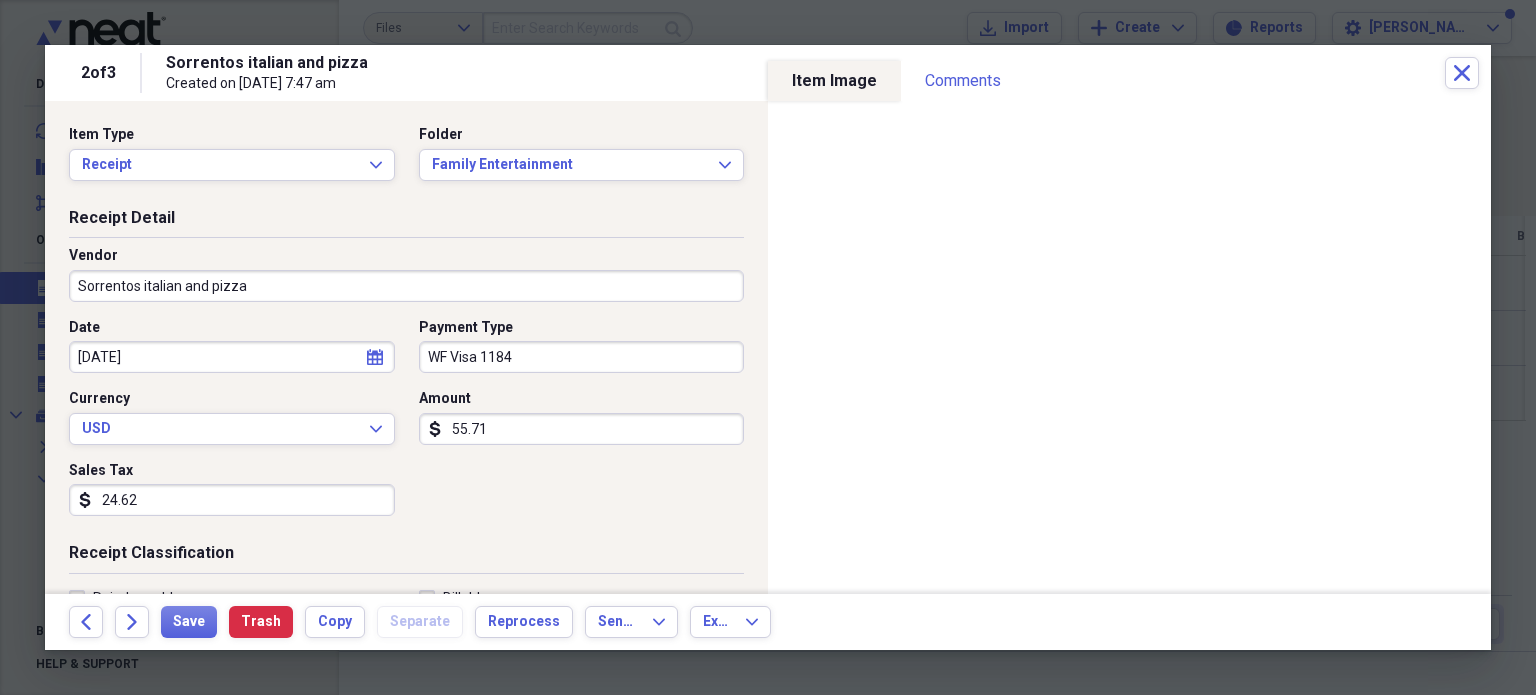 type on "55.71" 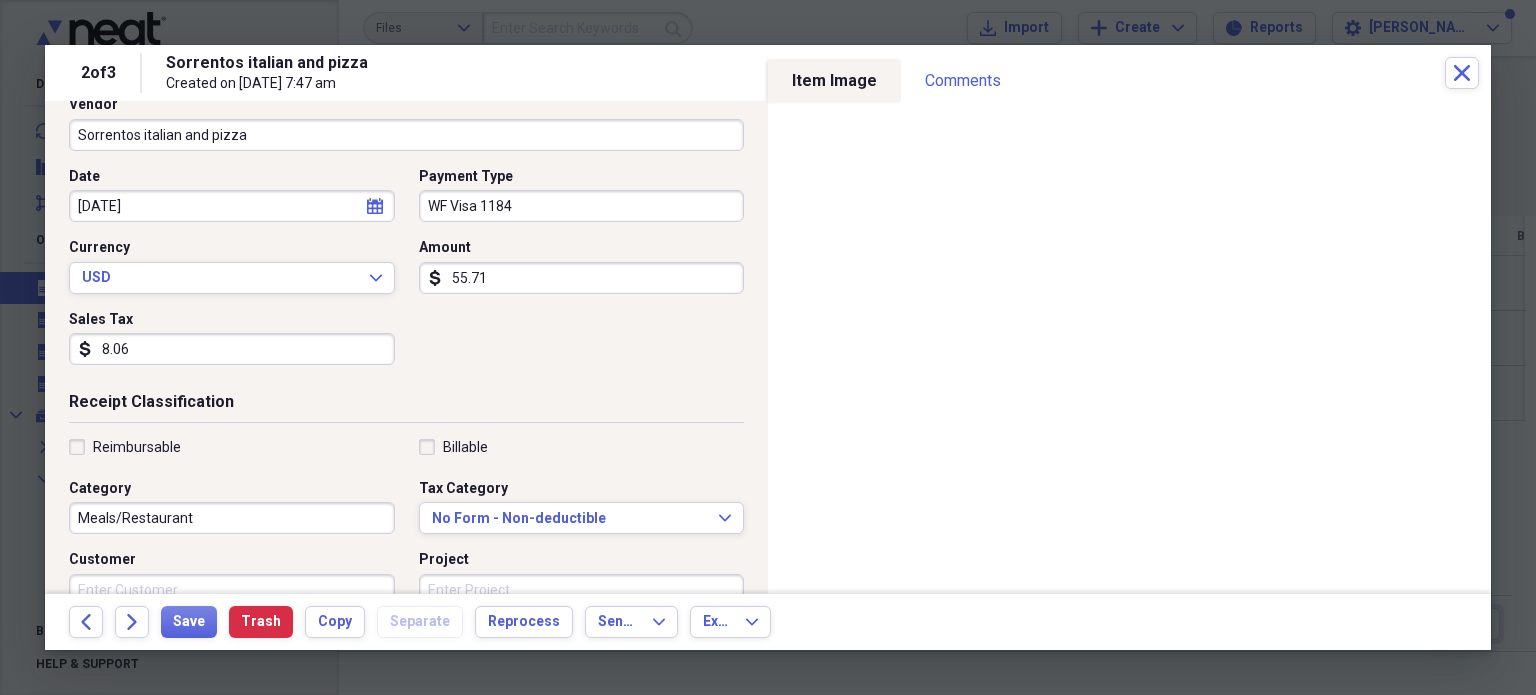 scroll, scrollTop: 200, scrollLeft: 0, axis: vertical 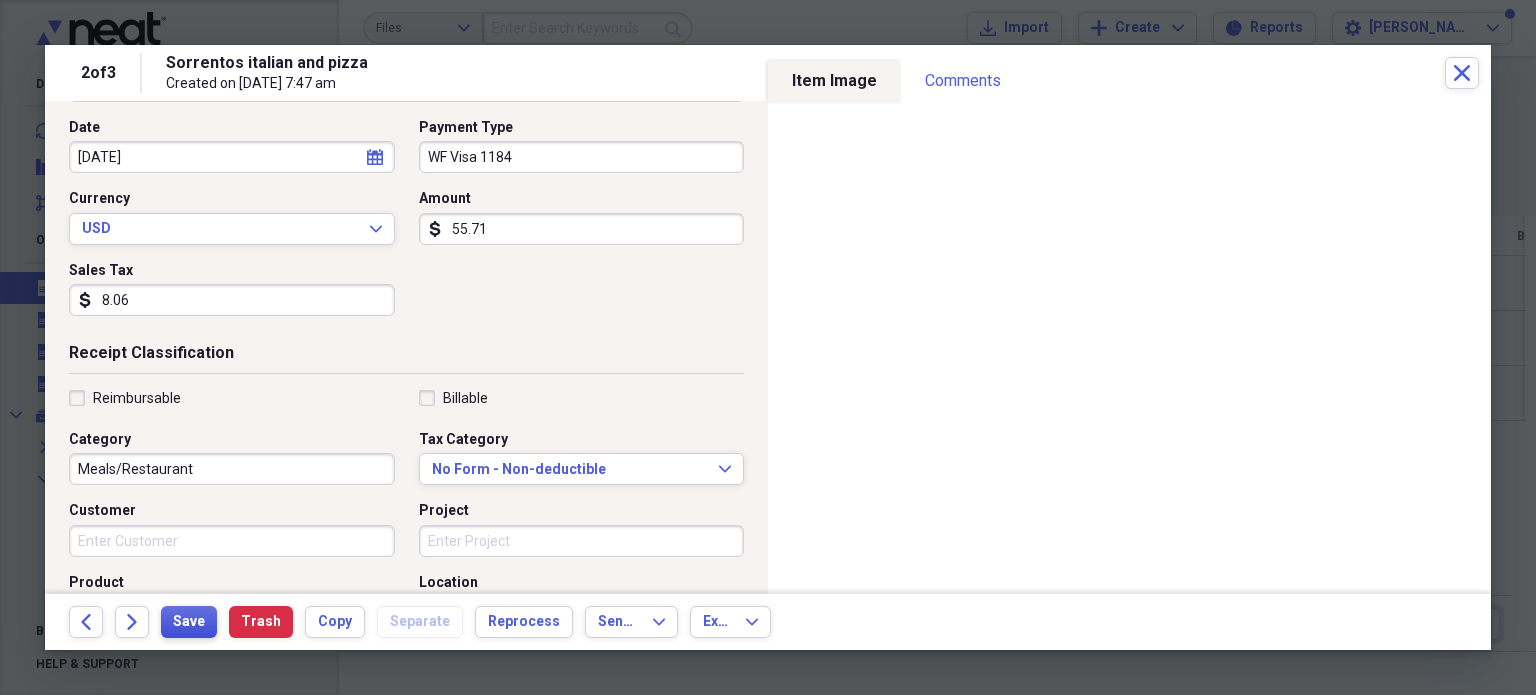 type on "8.06" 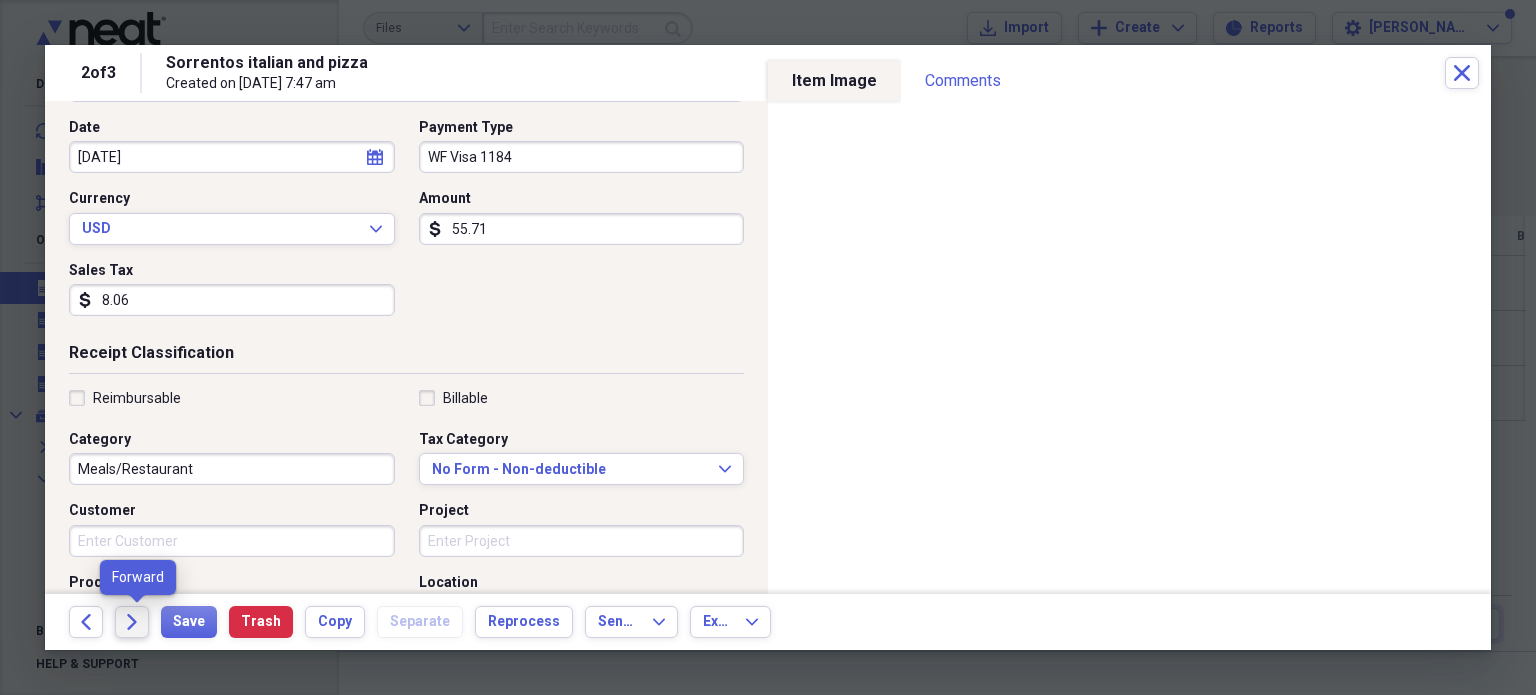 click on "Forward" 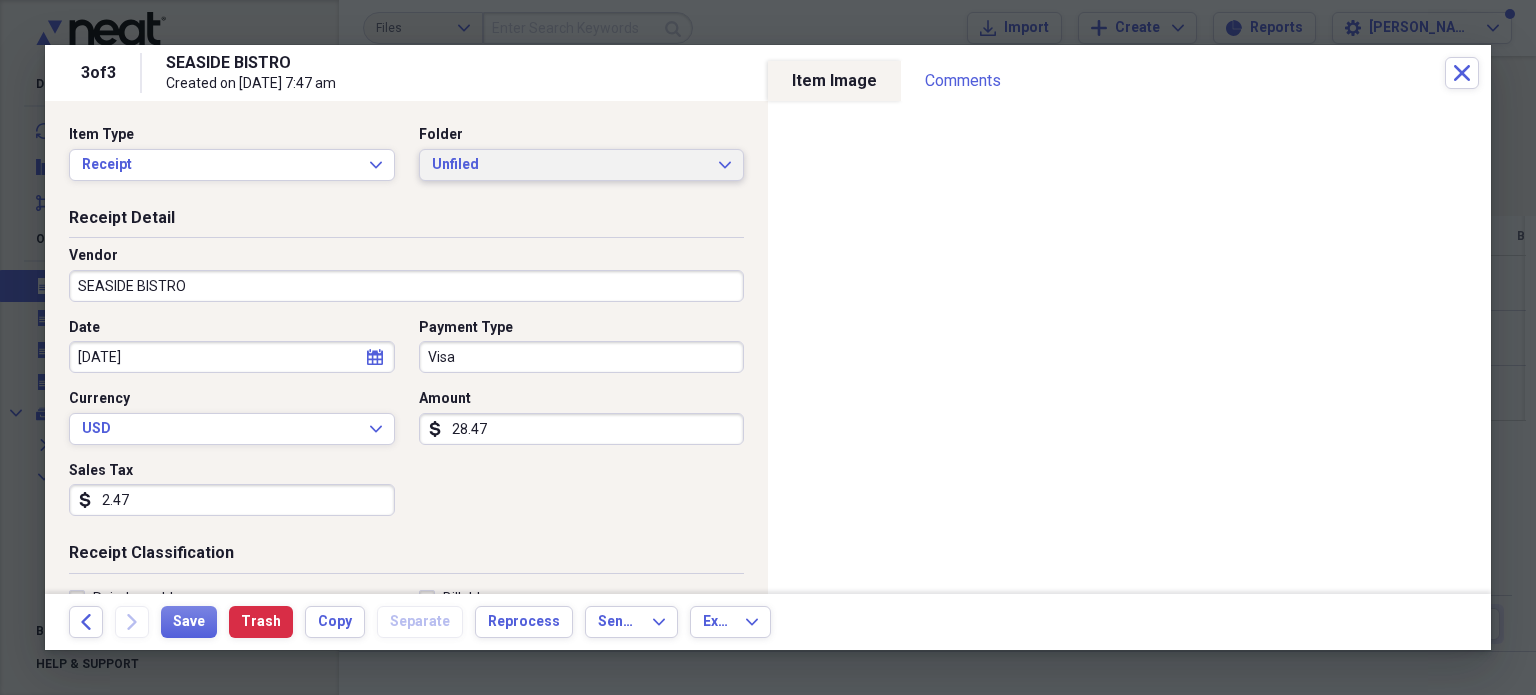 click on "Unfiled" at bounding box center [570, 165] 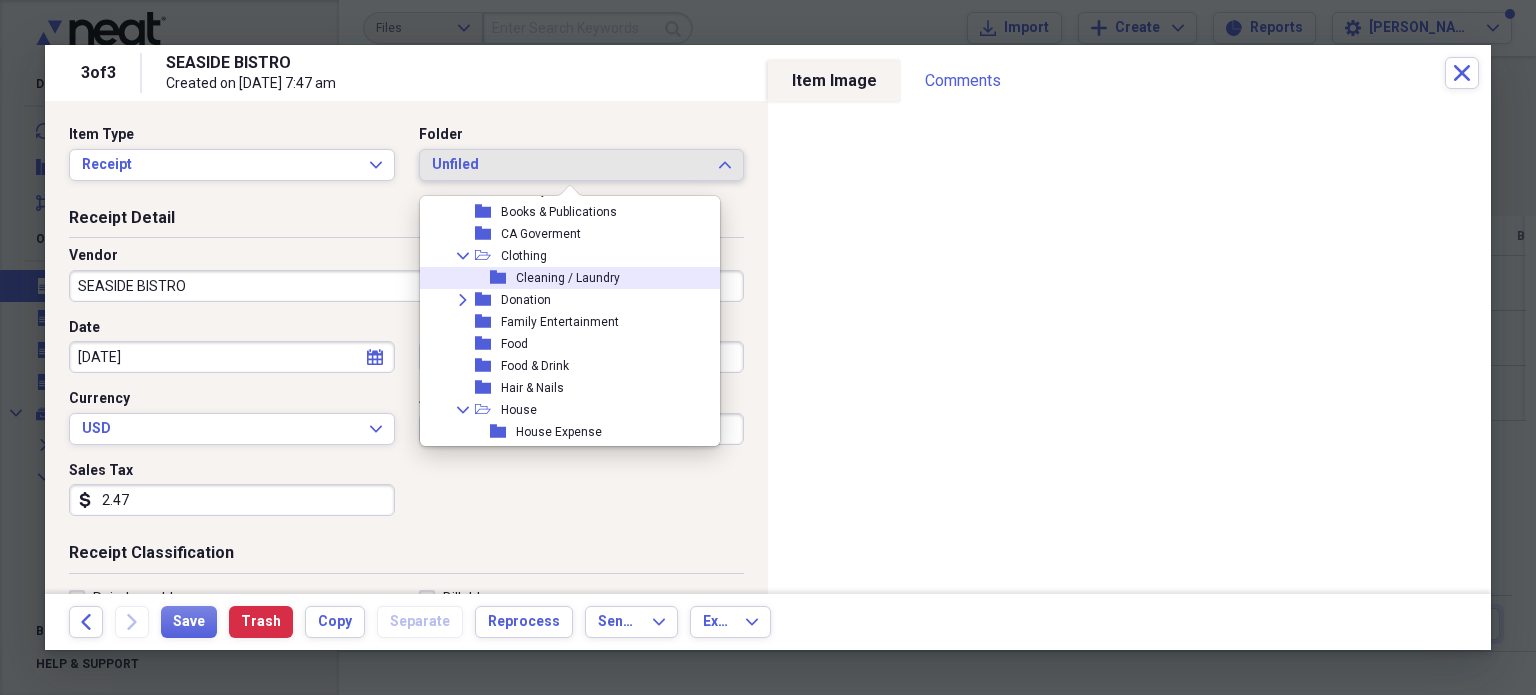 scroll, scrollTop: 300, scrollLeft: 0, axis: vertical 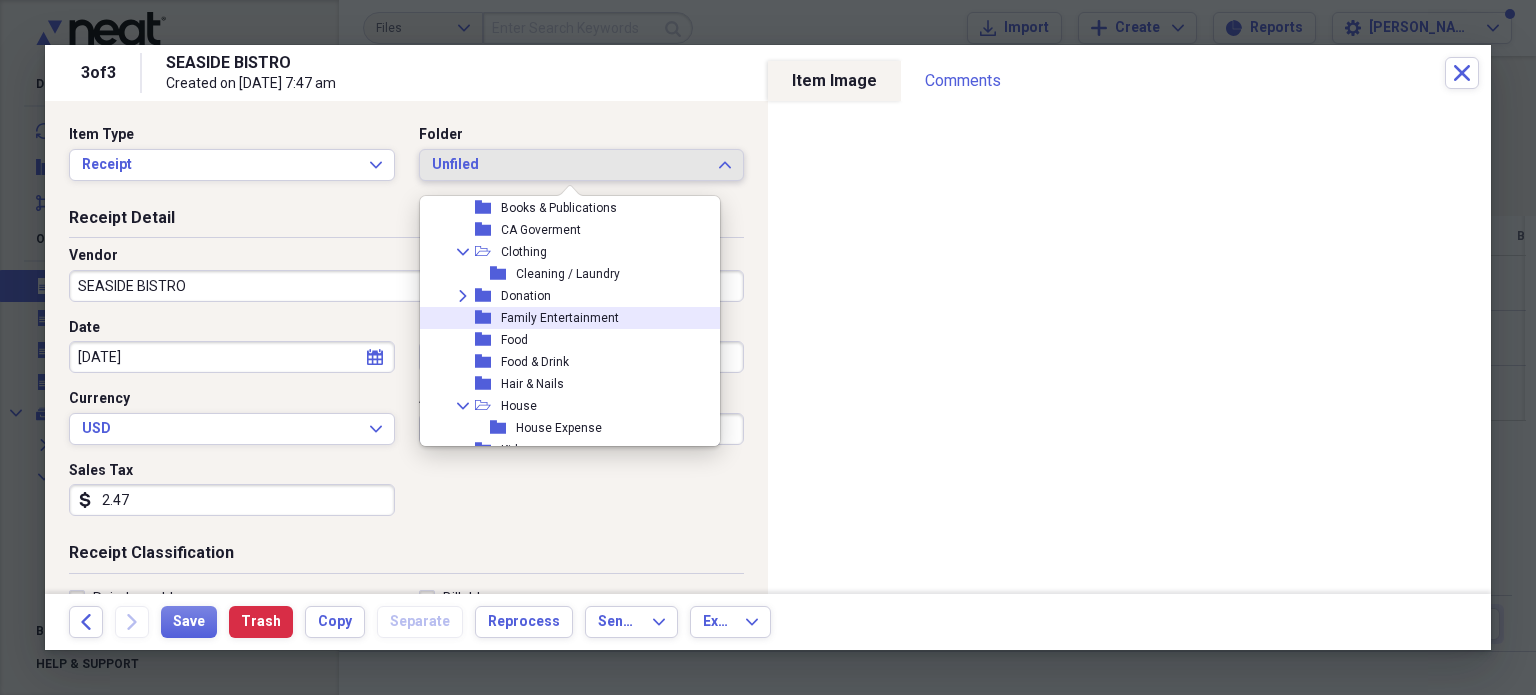 click on "folder Family Entertainment" at bounding box center (562, 318) 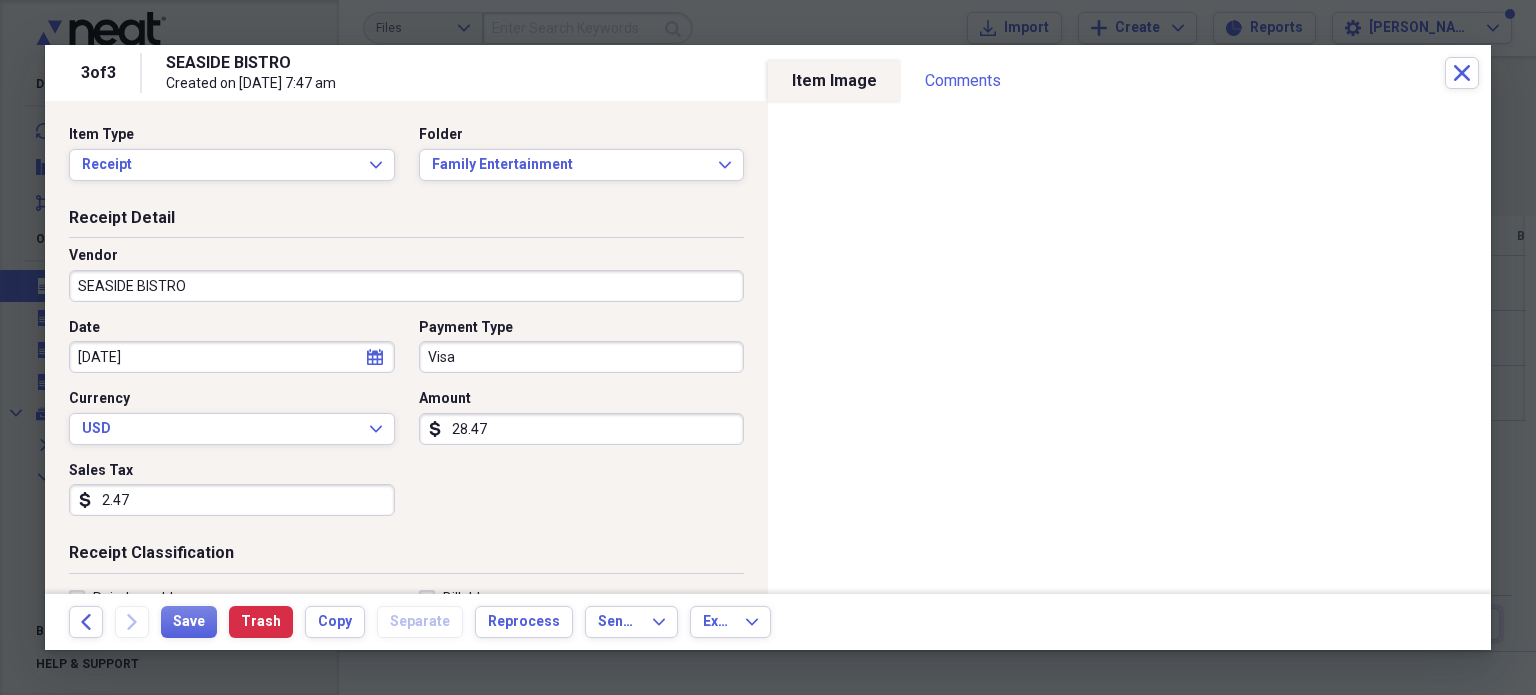 click on "Visa" at bounding box center [582, 357] 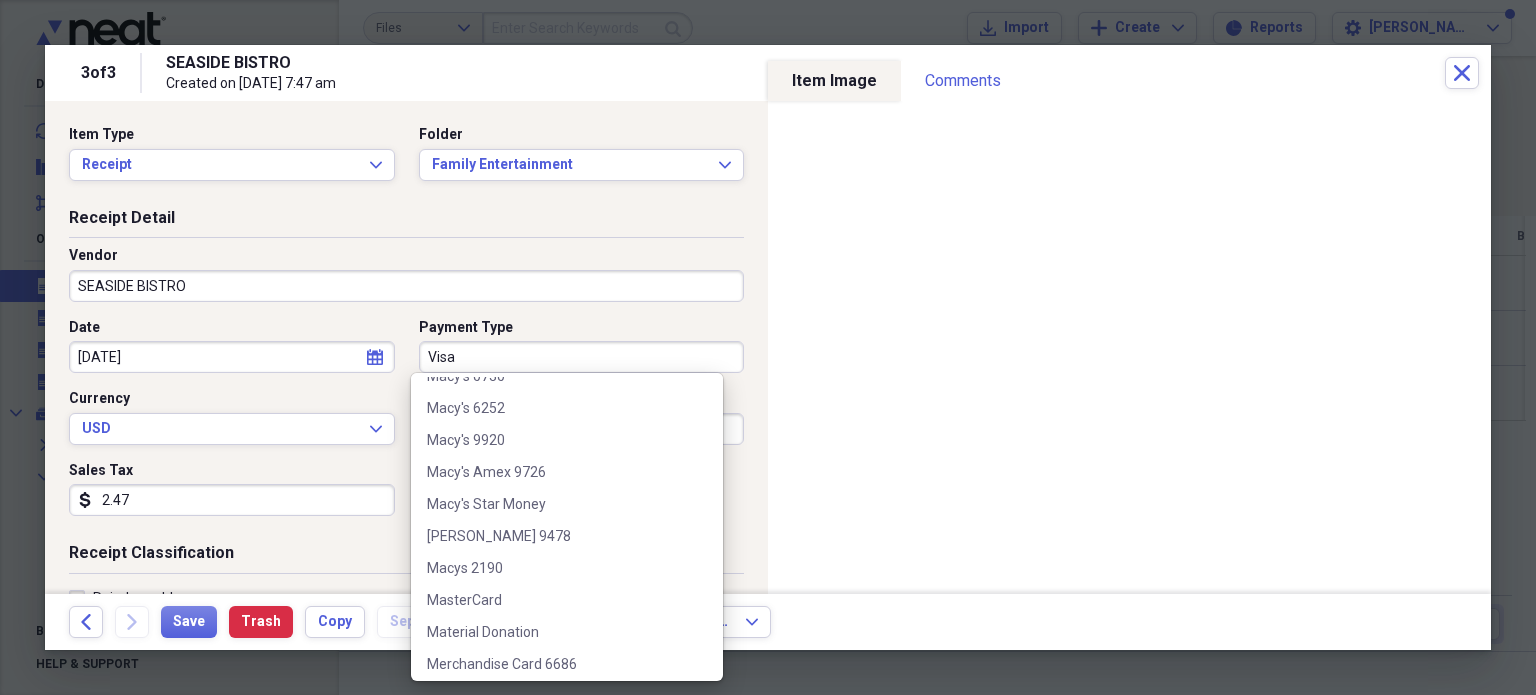 scroll, scrollTop: 2652, scrollLeft: 0, axis: vertical 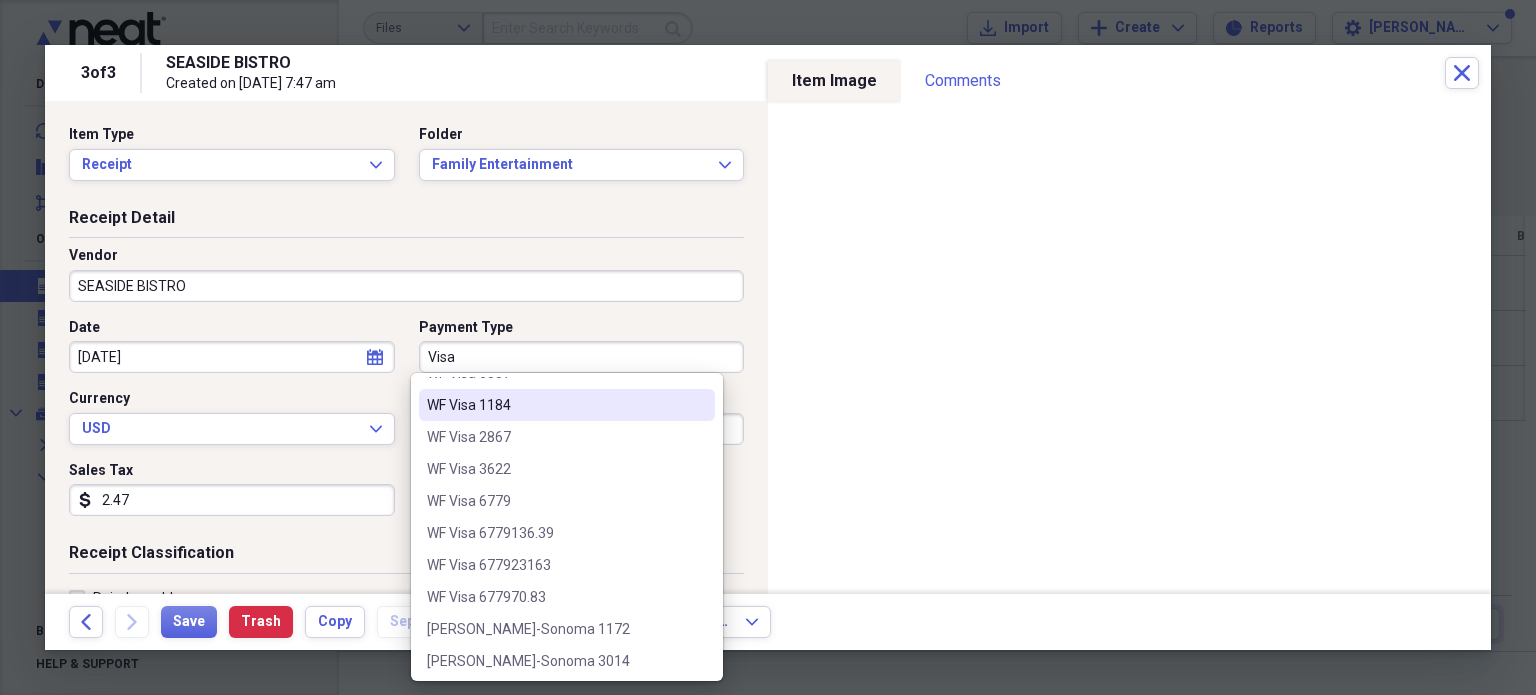 click on "WF Visa 1184" at bounding box center [555, 405] 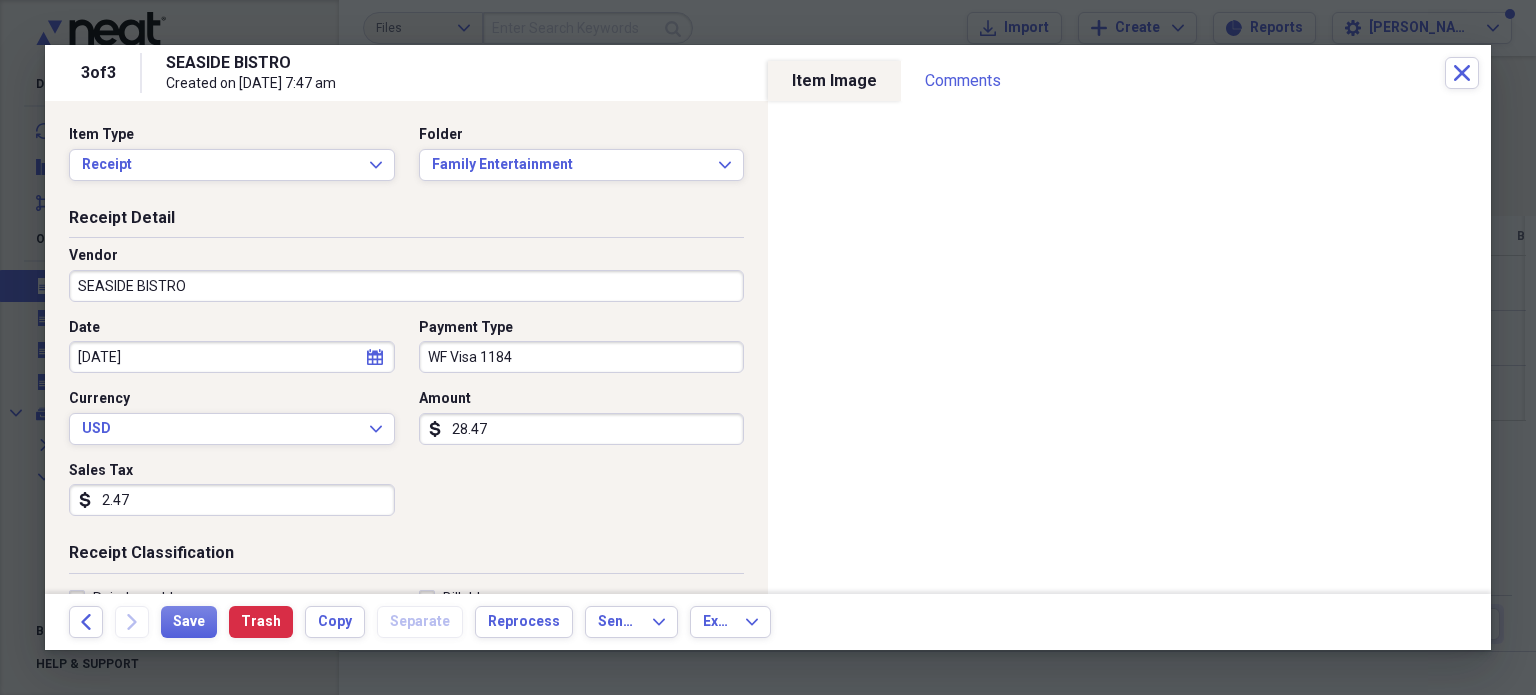 click on "28.47" at bounding box center [582, 429] 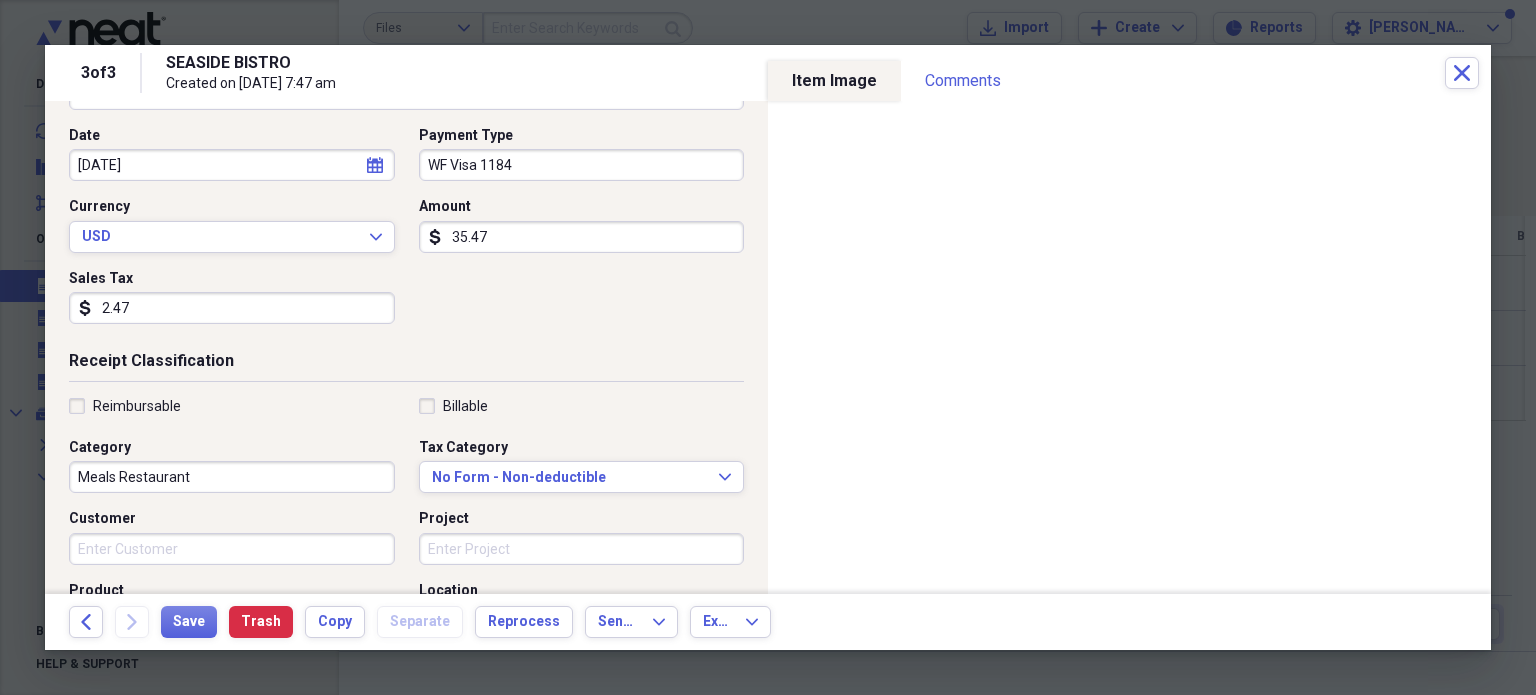 scroll, scrollTop: 200, scrollLeft: 0, axis: vertical 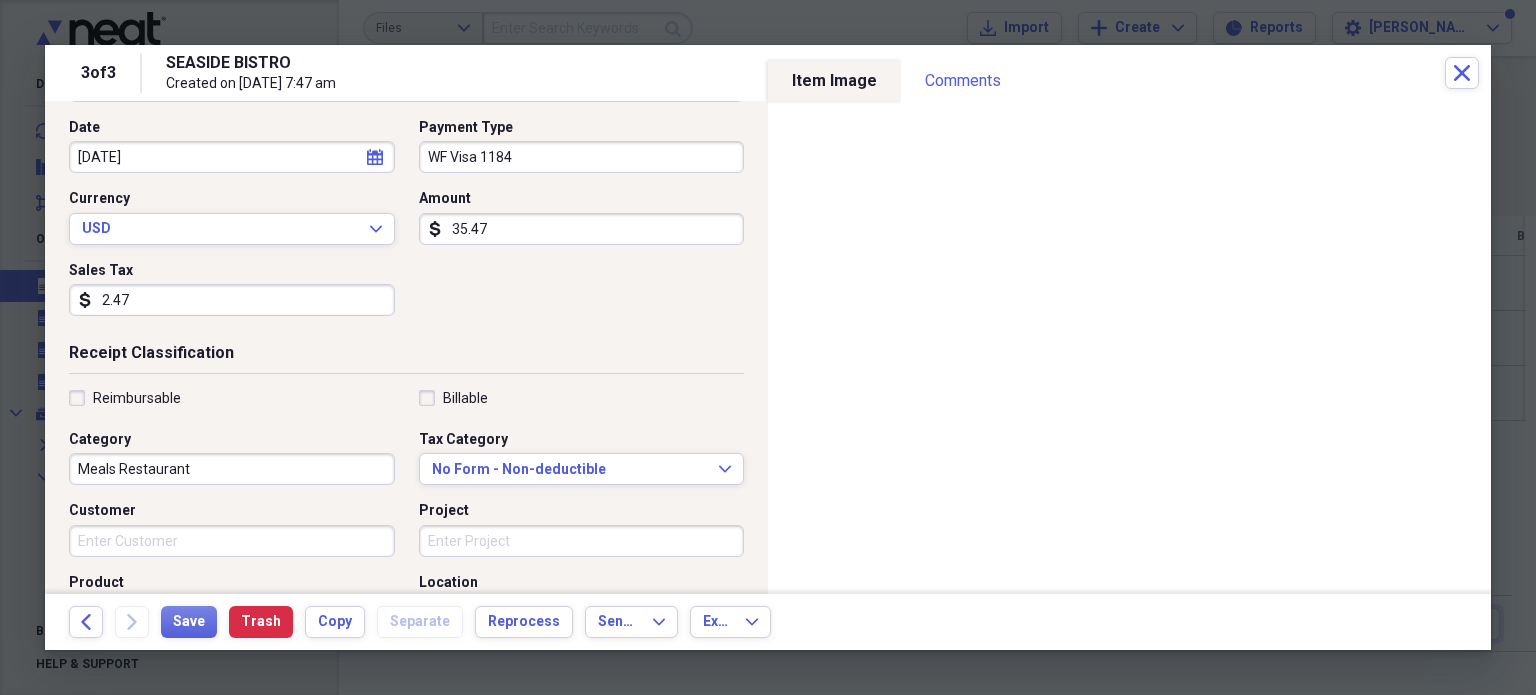 type on "35.47" 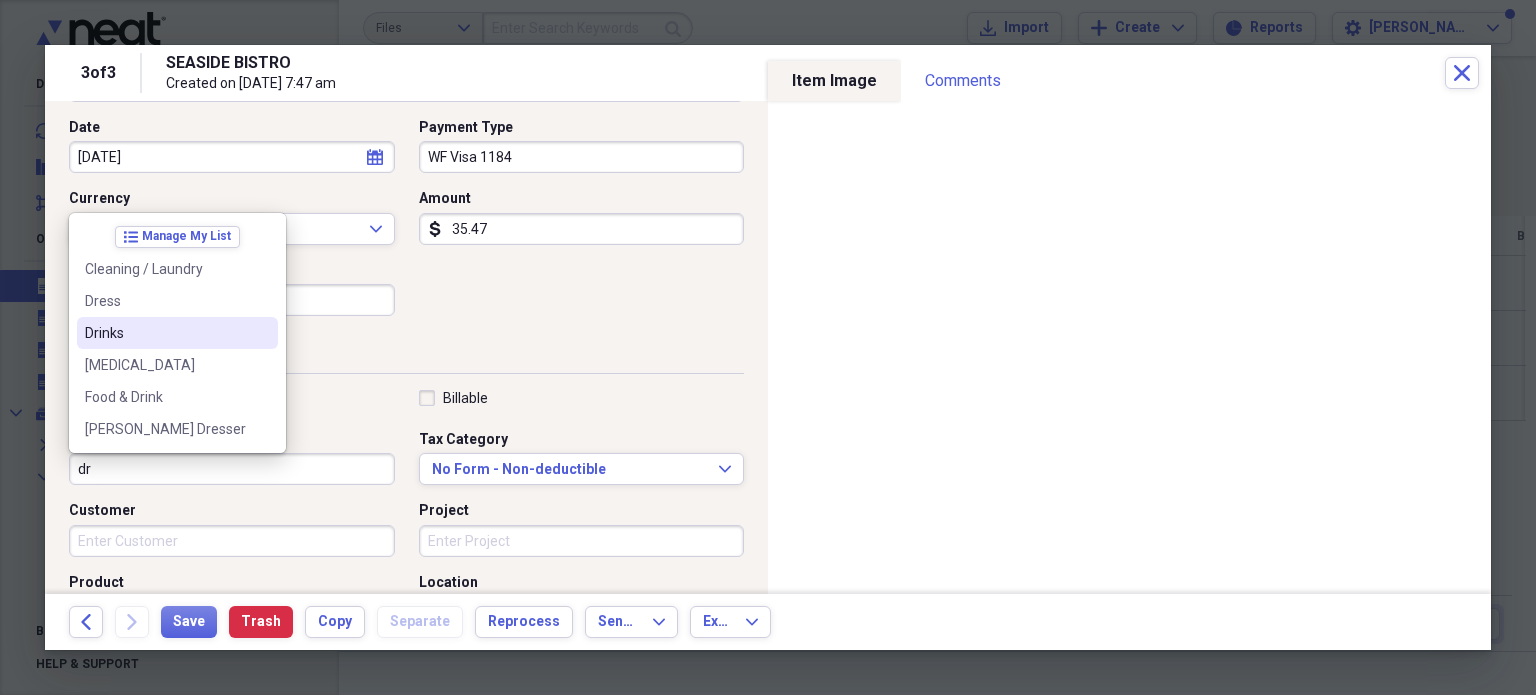 click on "Drinks" at bounding box center [165, 333] 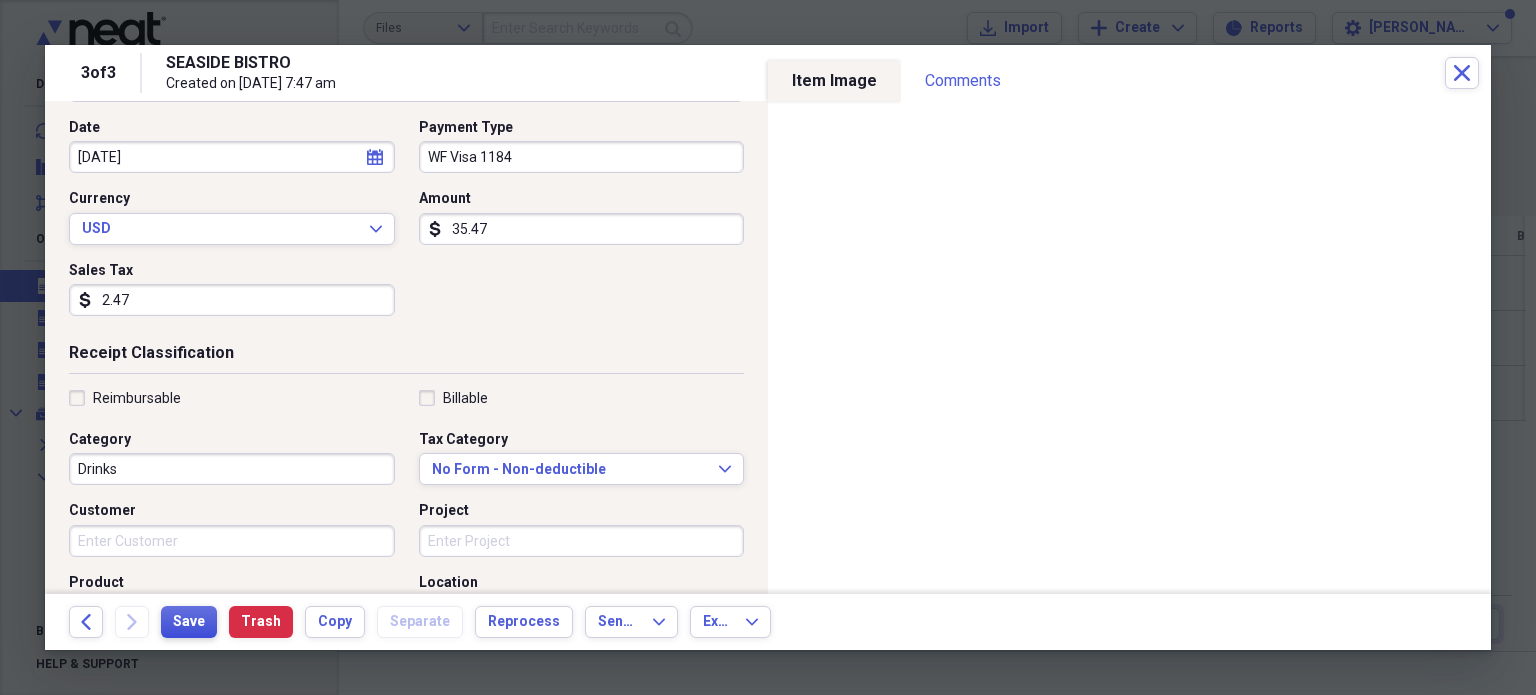 click on "Save" at bounding box center (189, 622) 